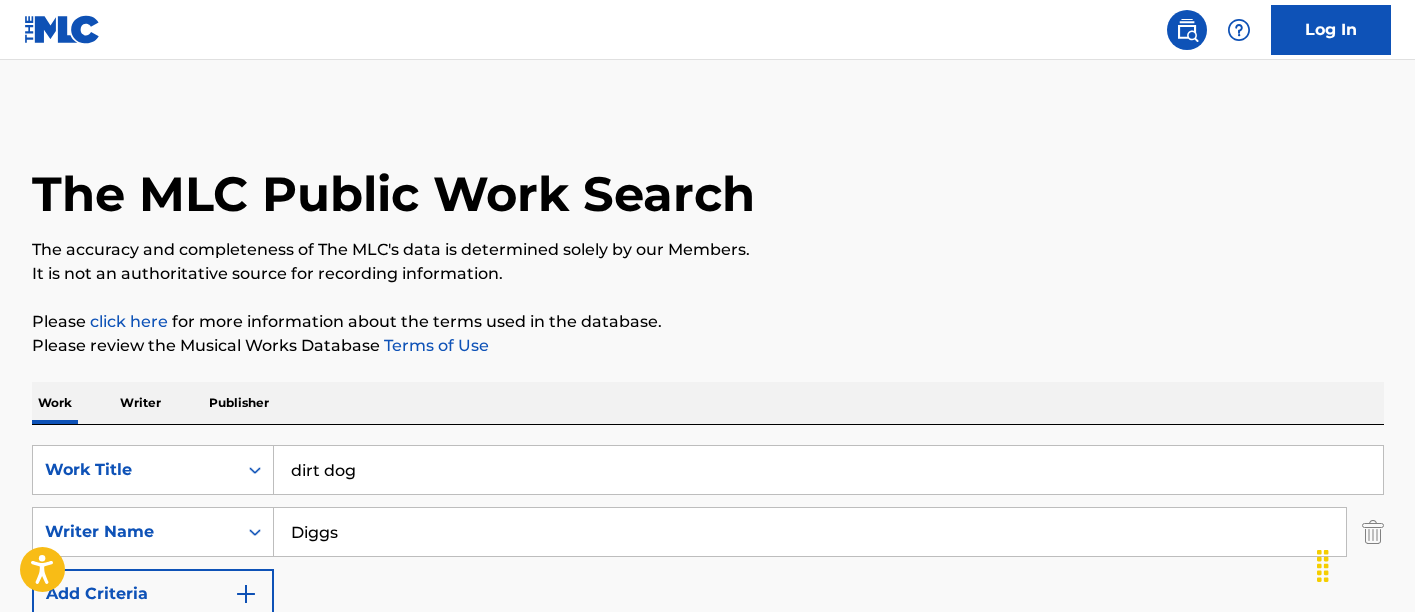 scroll, scrollTop: 111, scrollLeft: 0, axis: vertical 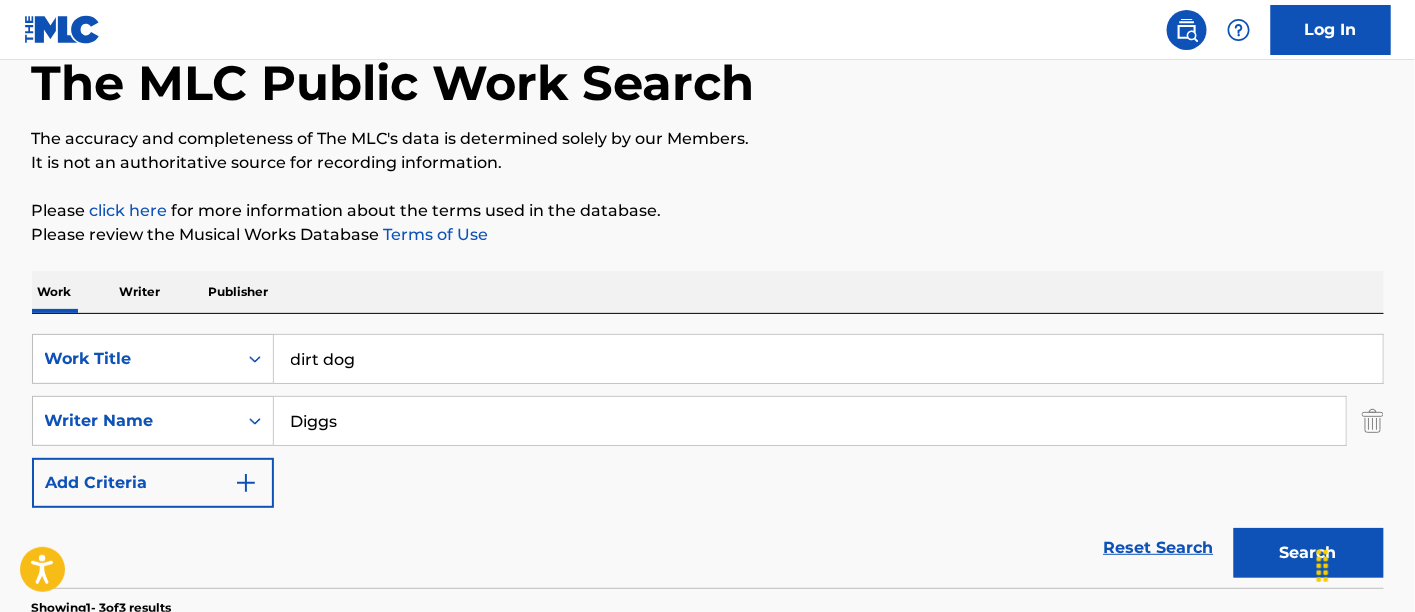 drag, startPoint x: 486, startPoint y: 361, endPoint x: 117, endPoint y: 317, distance: 371.61404 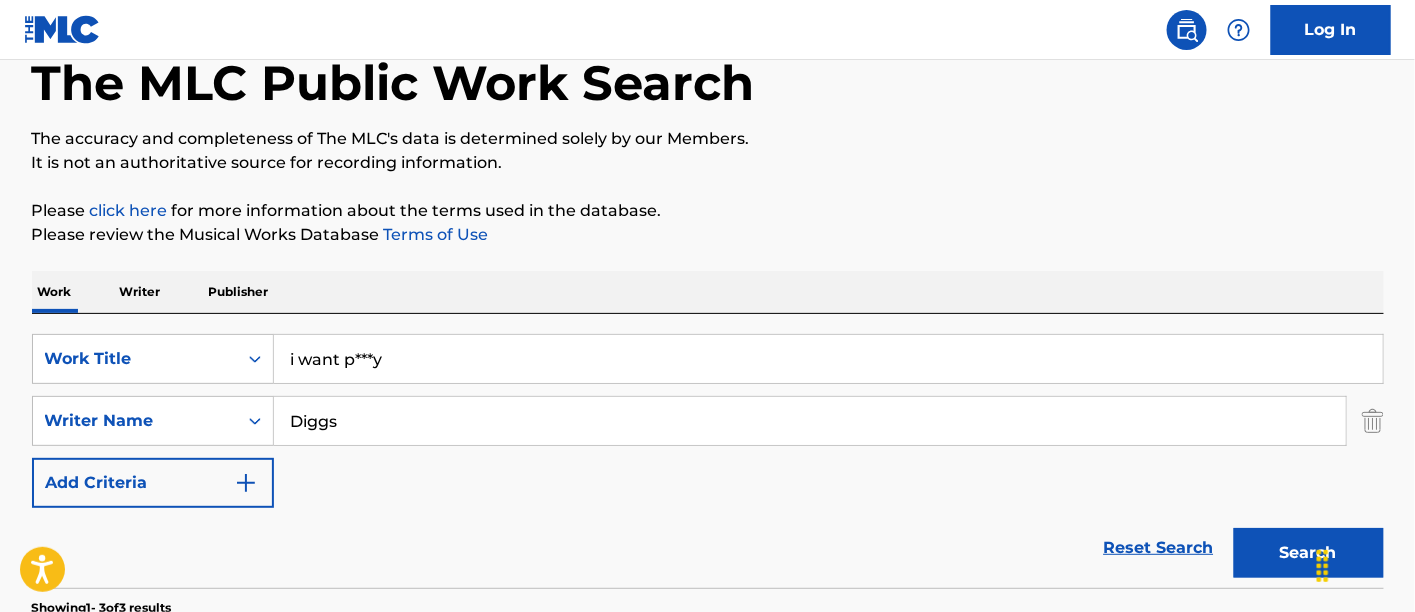 type on "i want p***y" 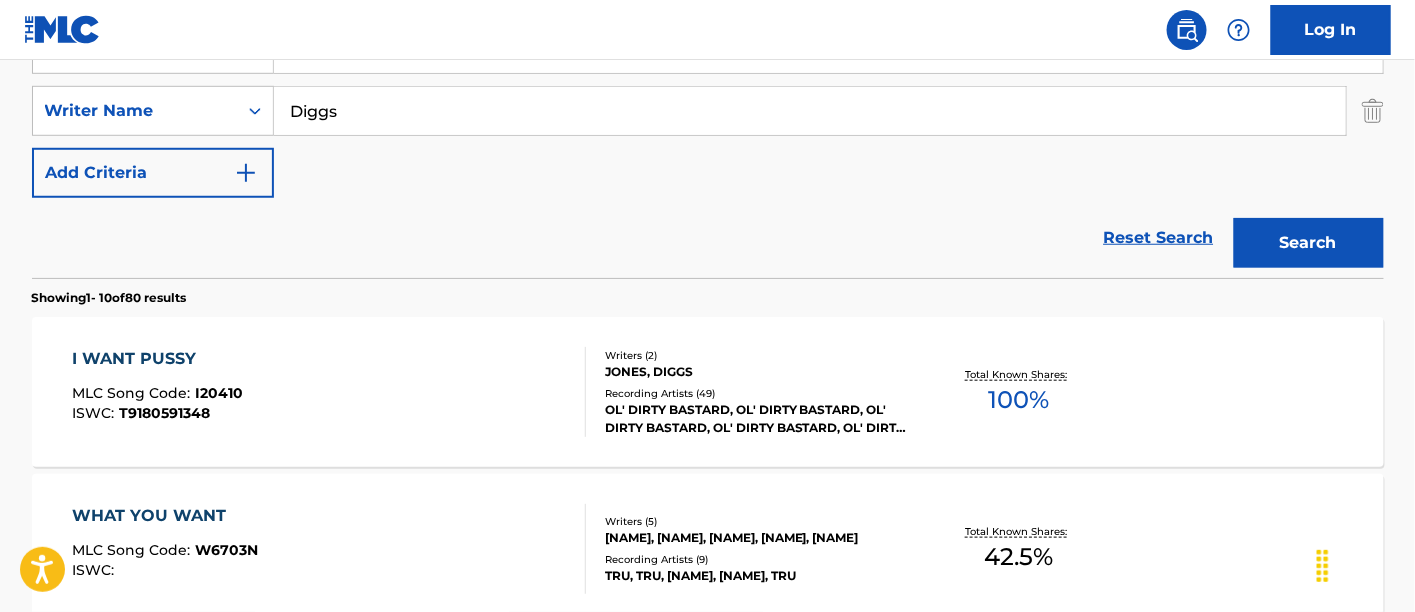 scroll, scrollTop: 431, scrollLeft: 0, axis: vertical 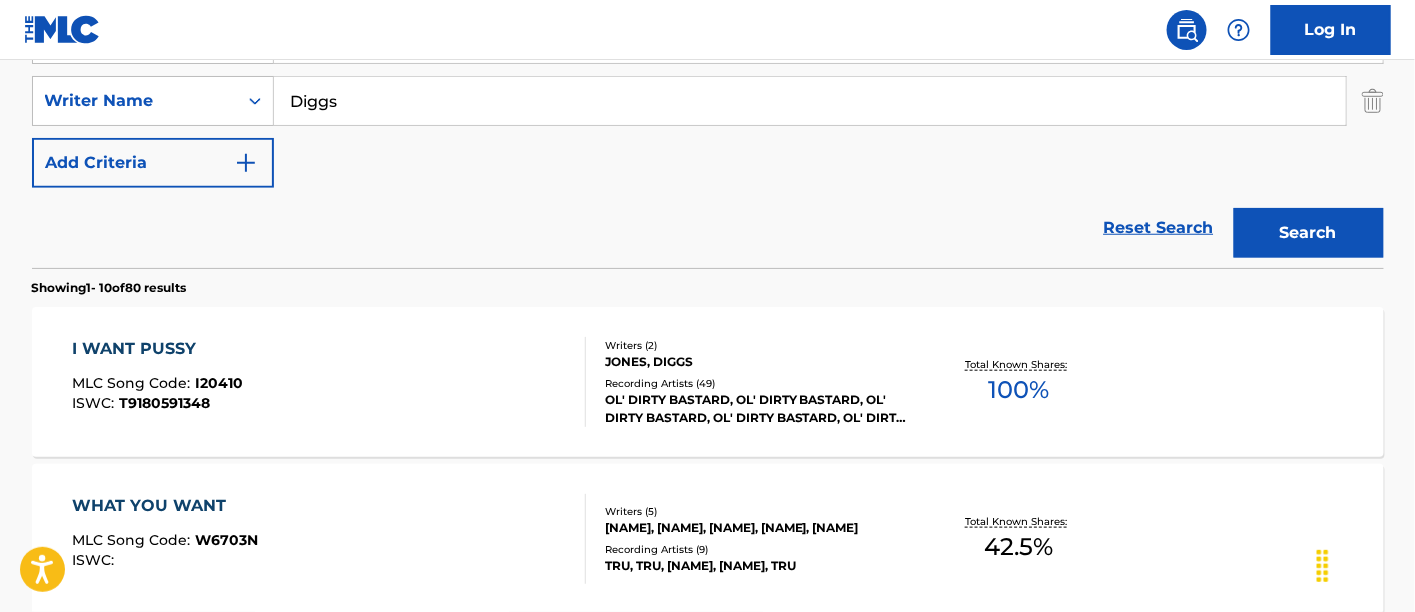 click on "I WANT P***Y MLC Song Code : I20410 ISWC : T9180591348" at bounding box center (329, 382) 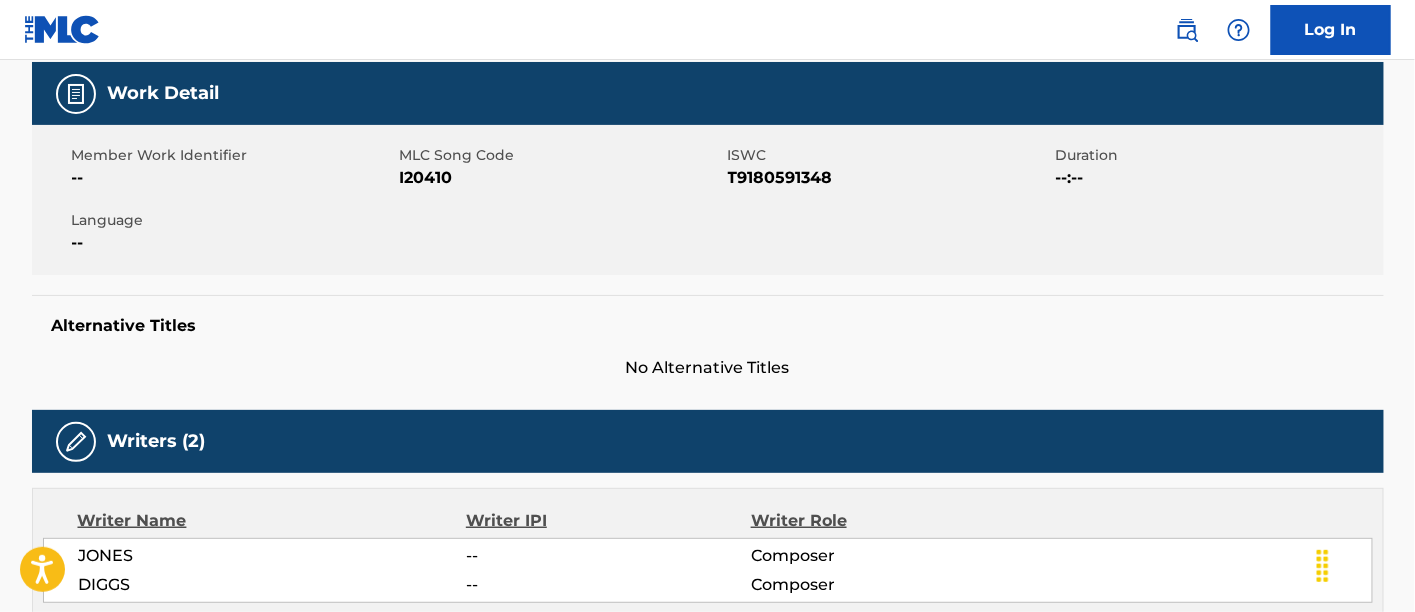 scroll, scrollTop: 222, scrollLeft: 0, axis: vertical 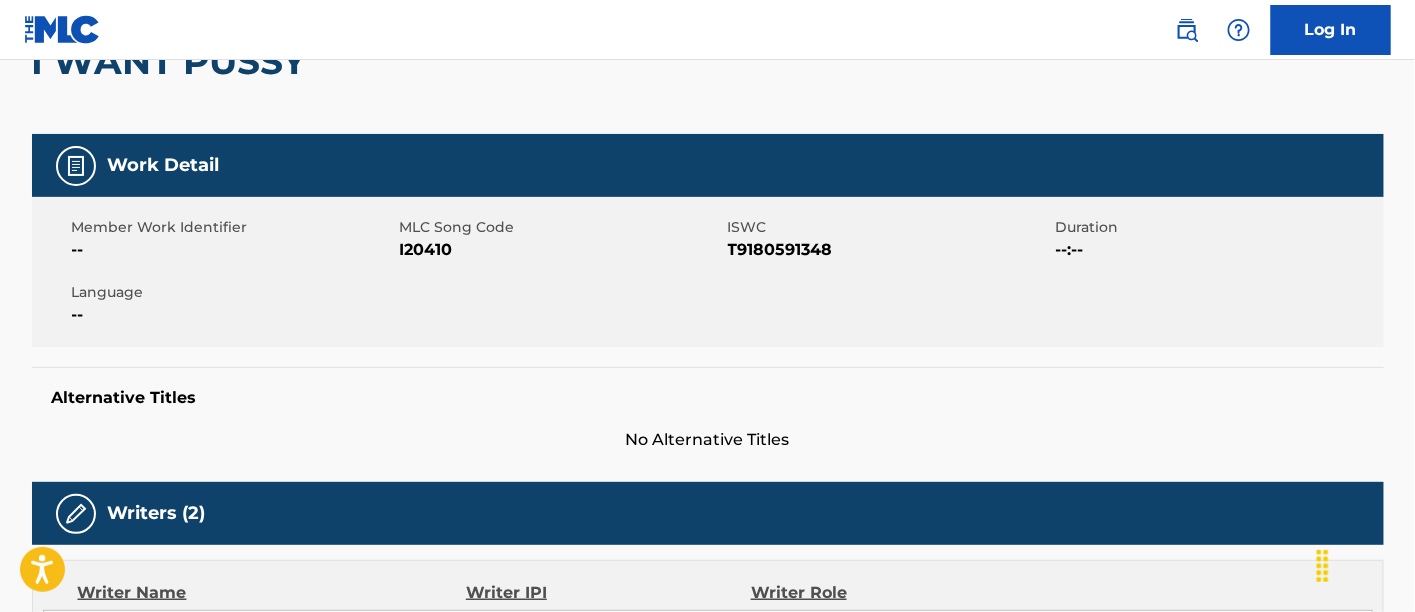 click on "I20410" at bounding box center (561, 250) 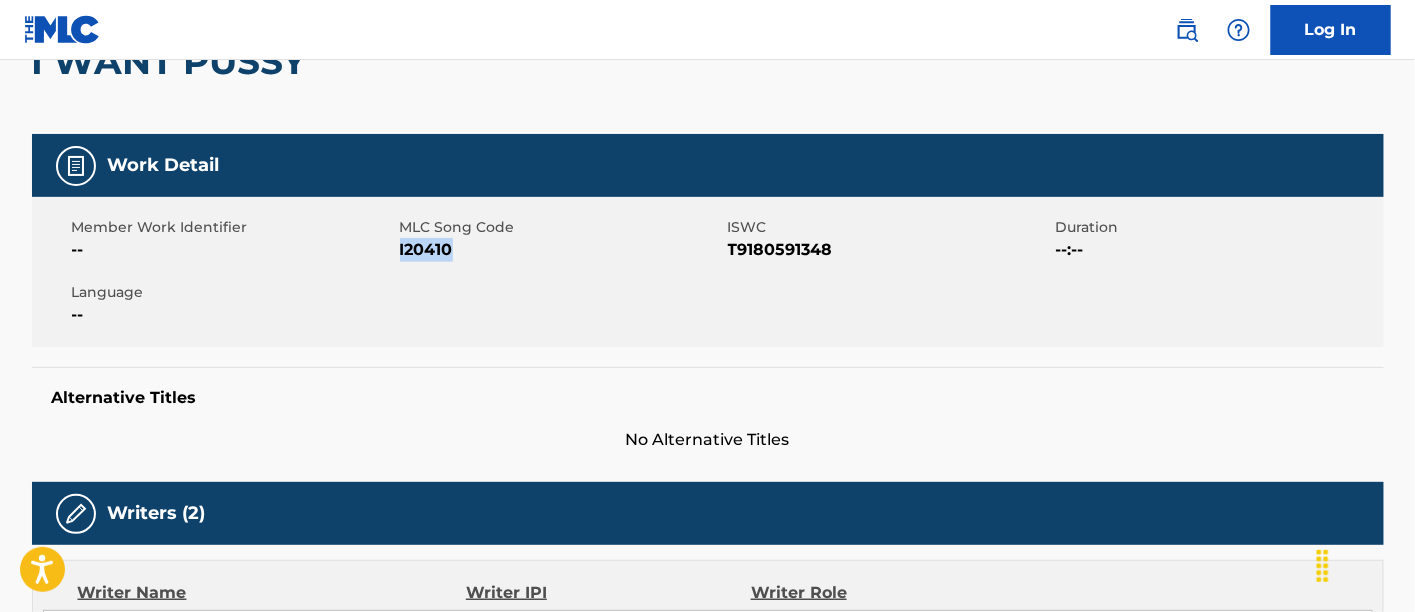 click on "I20410" at bounding box center [561, 250] 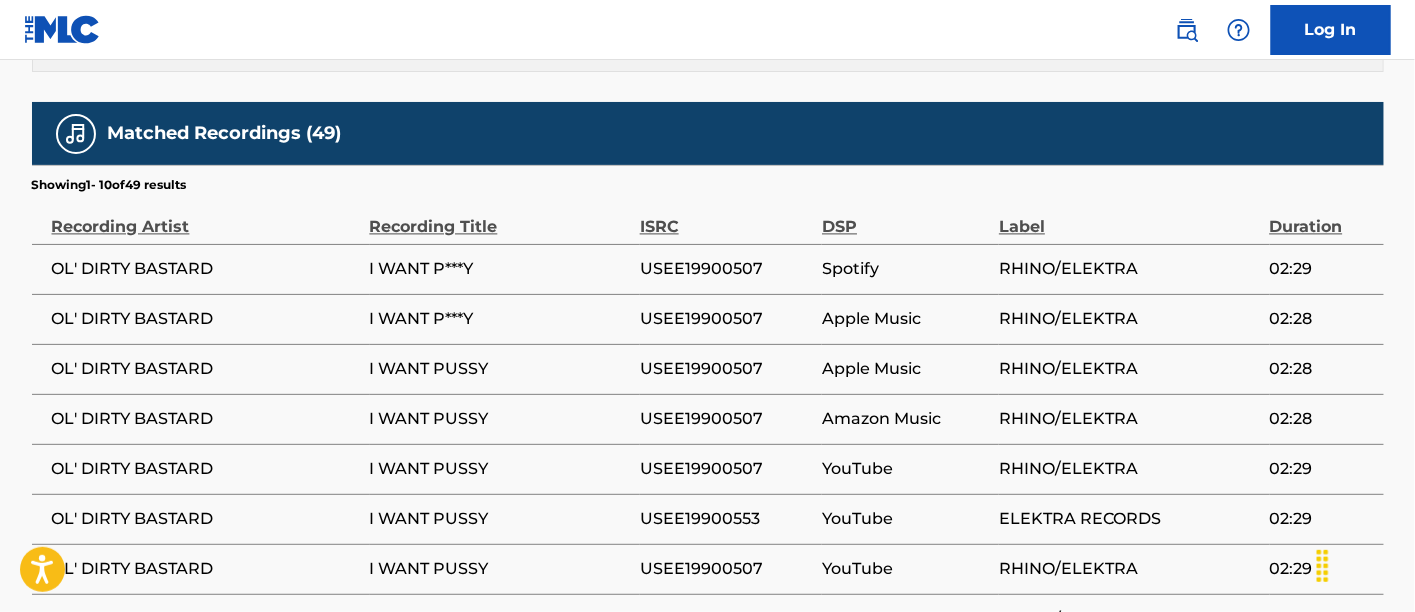 scroll, scrollTop: 1298, scrollLeft: 0, axis: vertical 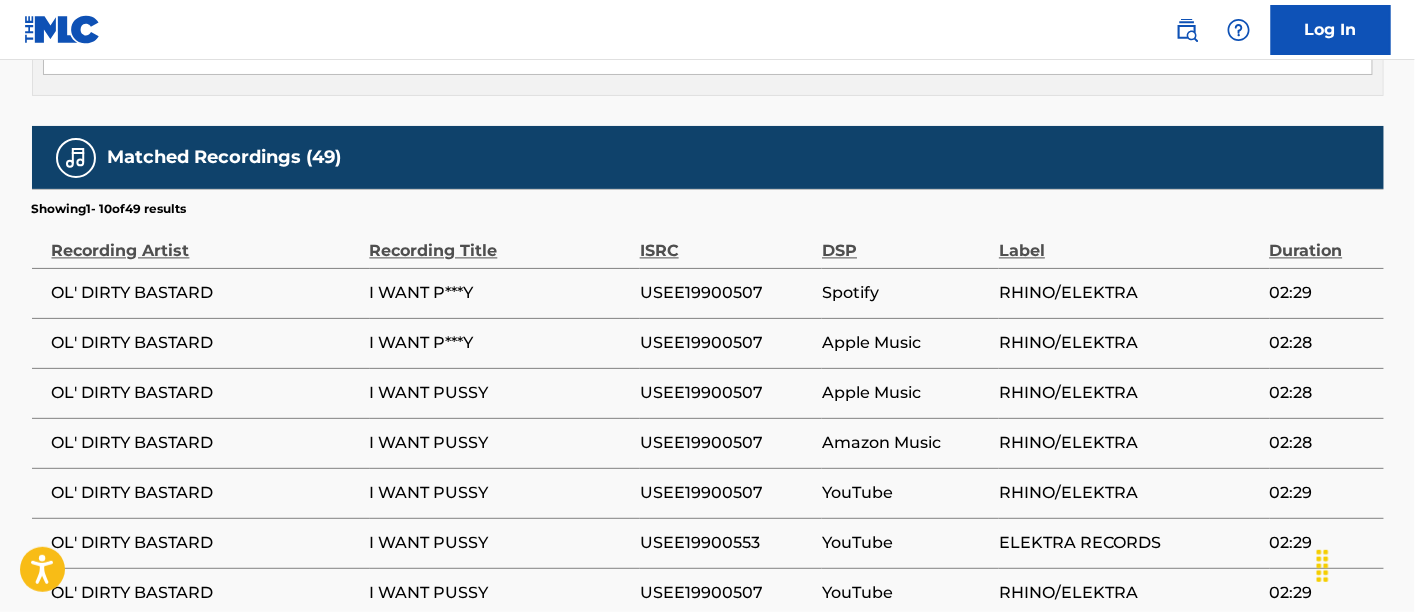 click on "USEE19900507" at bounding box center [726, 293] 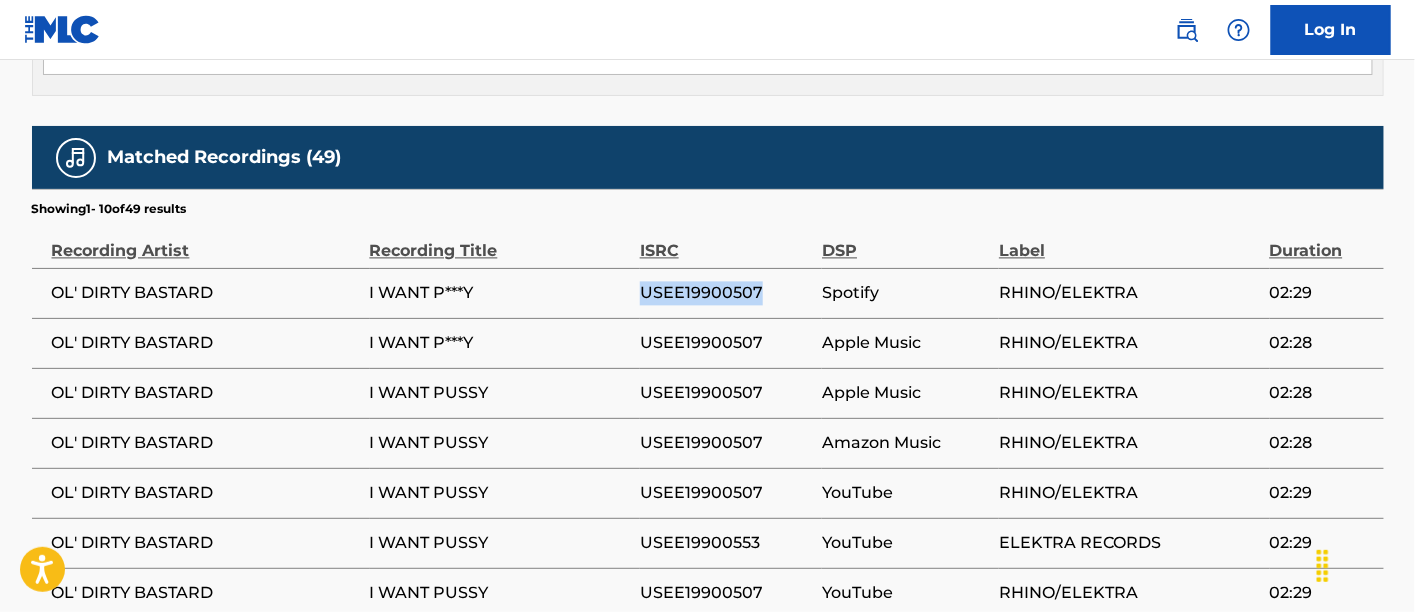 click on "USEE19900507" at bounding box center [726, 293] 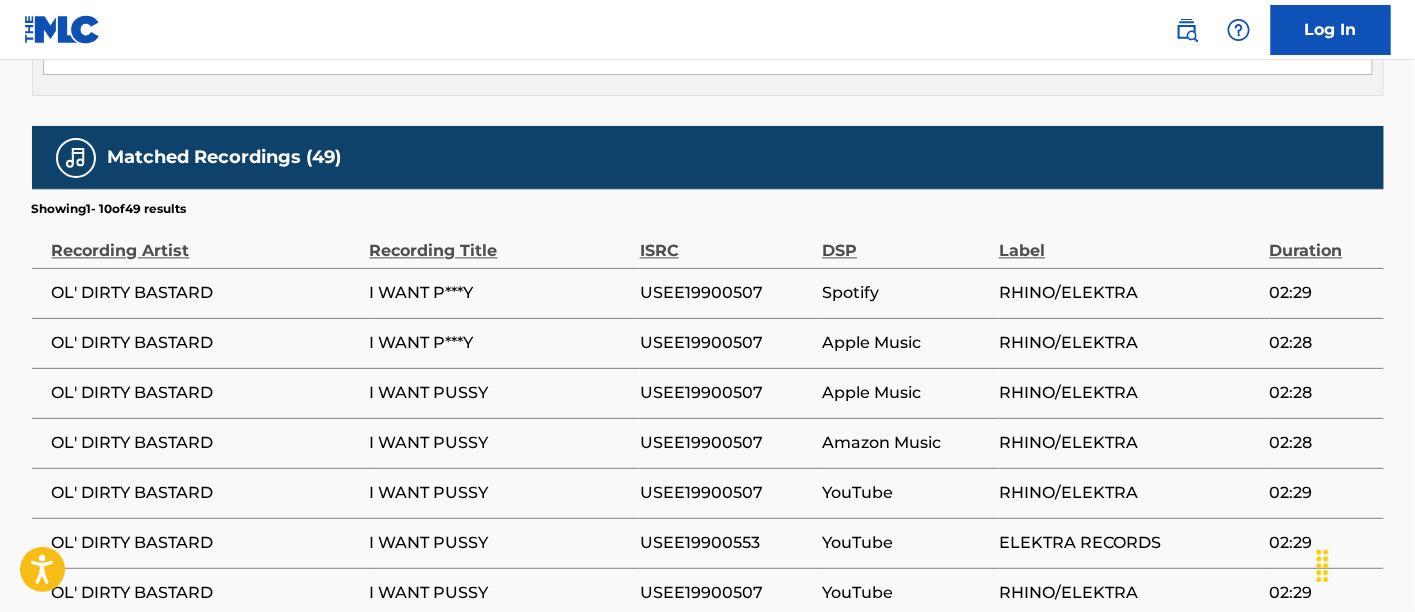 click on "I WANT P***Y" at bounding box center [500, 343] 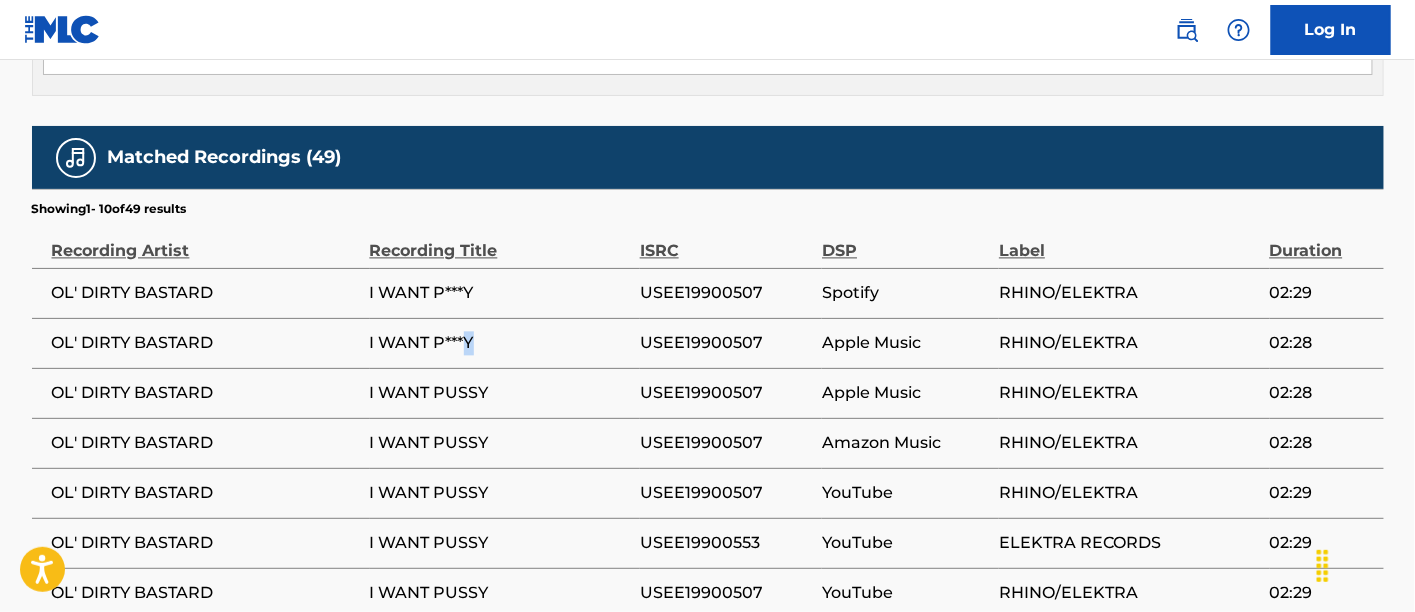 click on "I WANT P***Y" at bounding box center [500, 343] 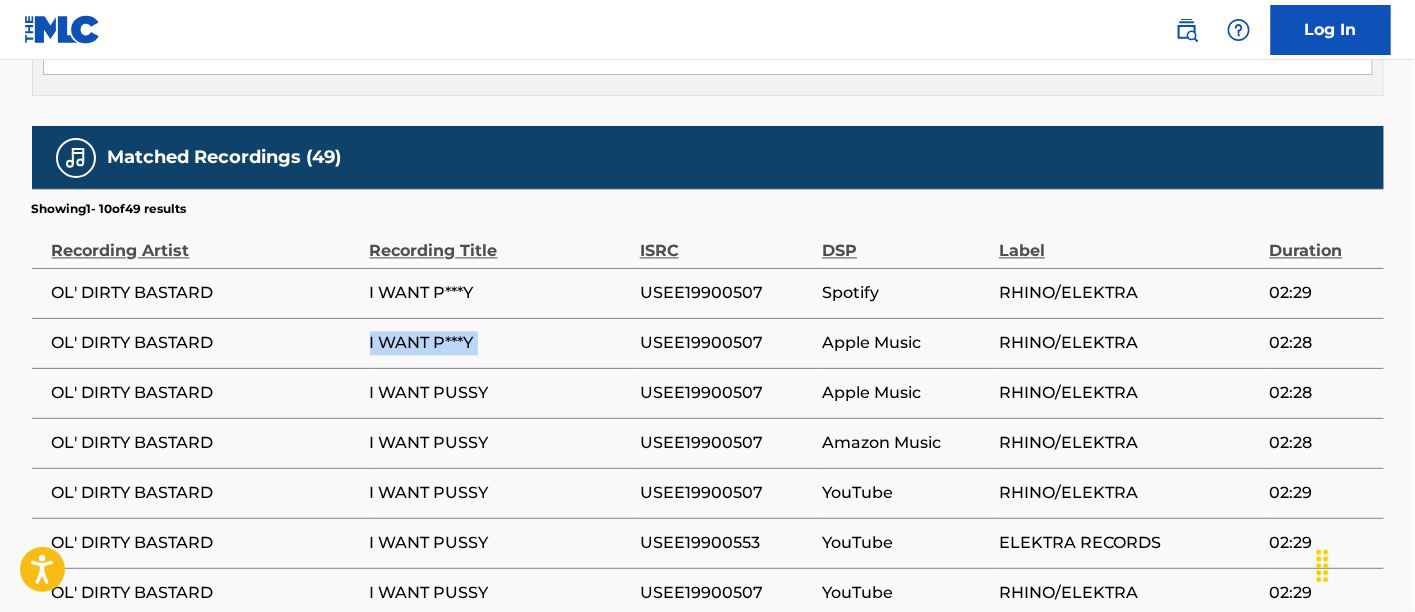 click on "I WANT P***Y" at bounding box center [500, 343] 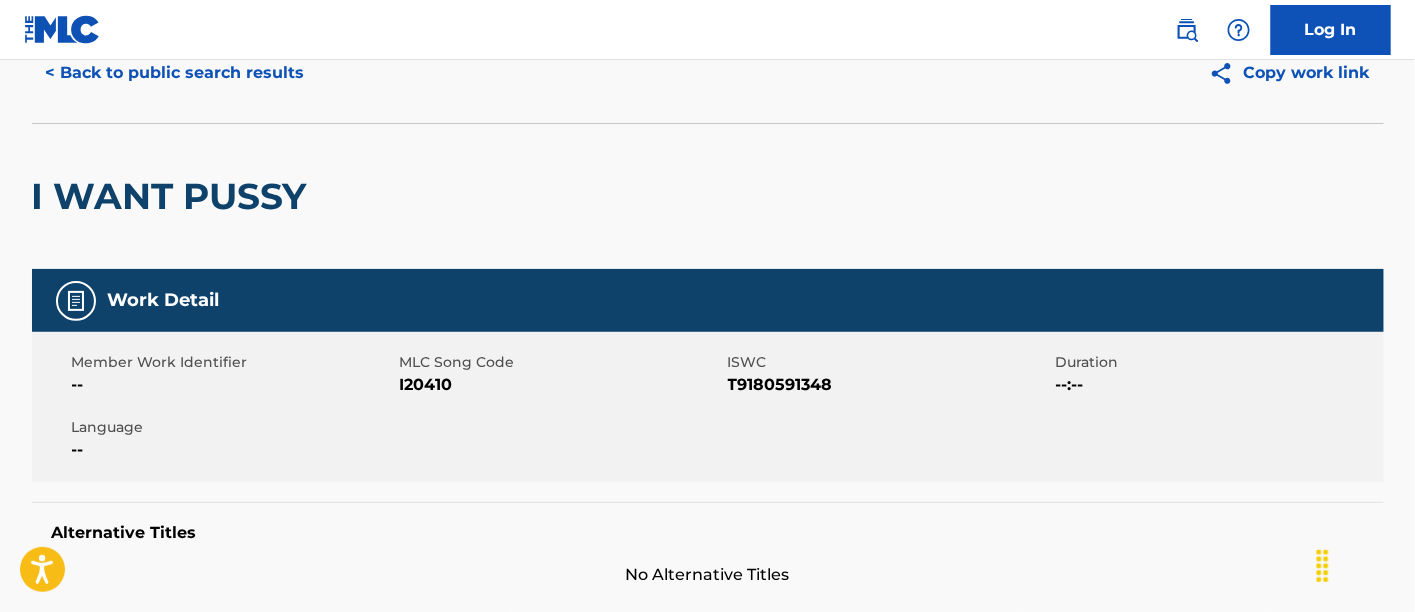 scroll, scrollTop: 0, scrollLeft: 0, axis: both 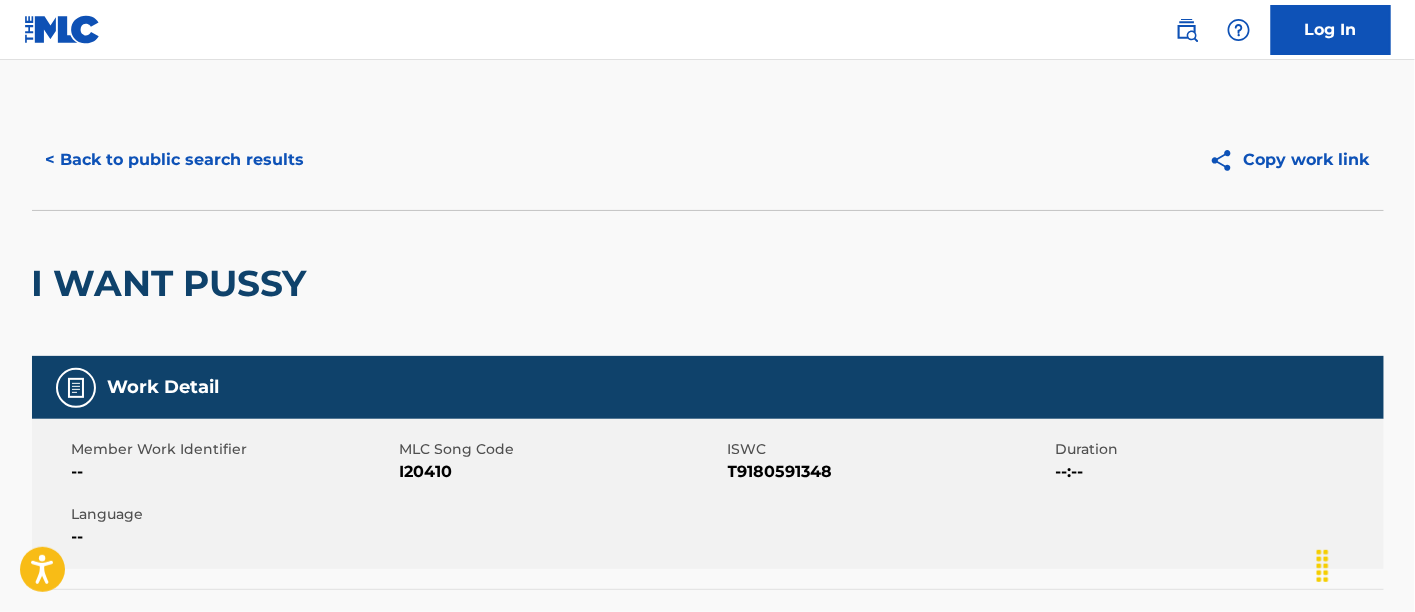 click on "< Back to public search results" at bounding box center (175, 160) 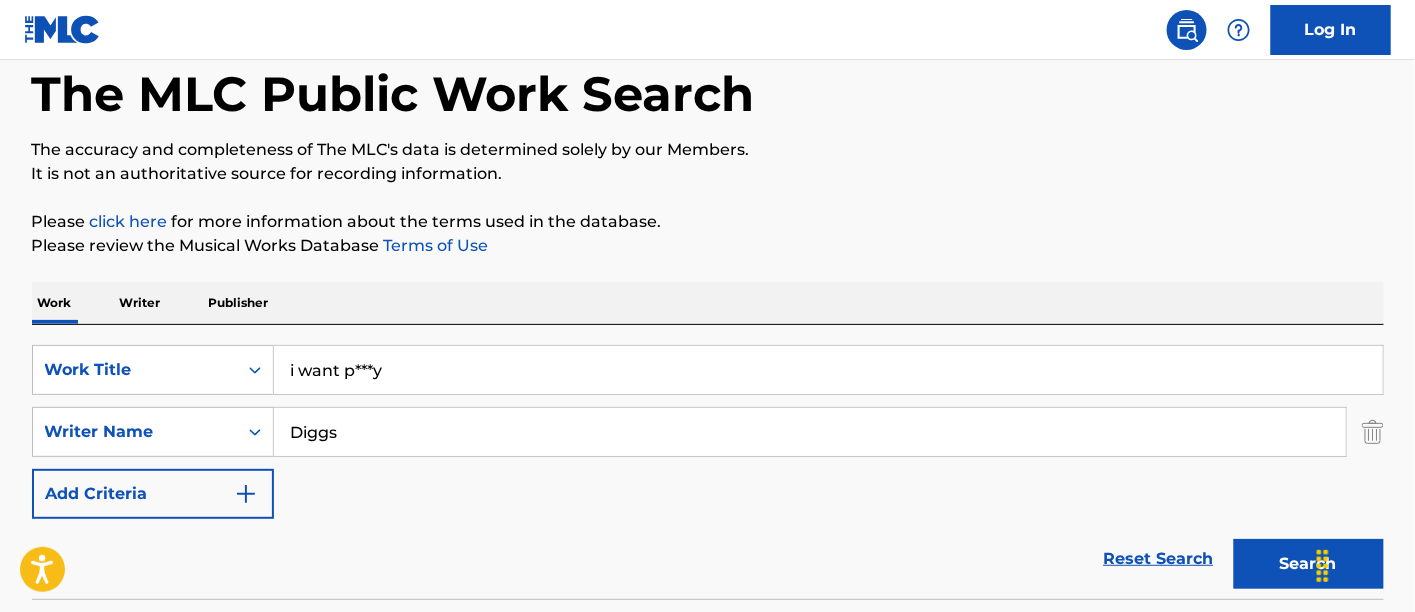 scroll, scrollTop: 98, scrollLeft: 0, axis: vertical 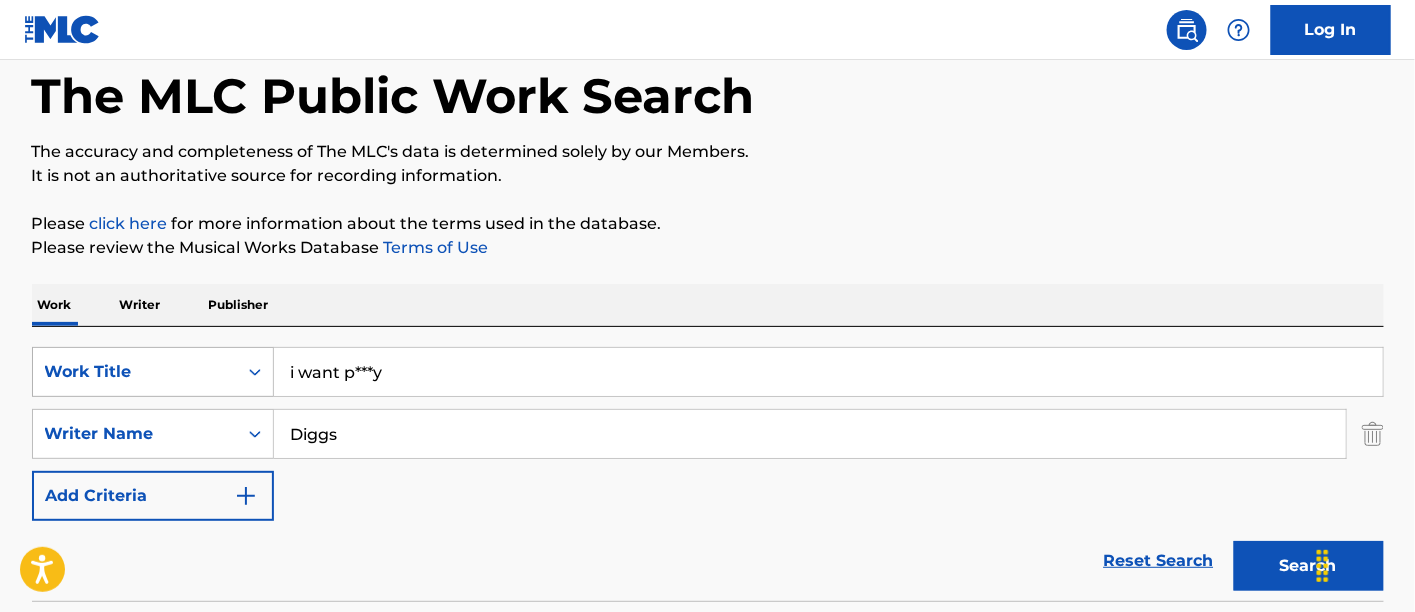 drag, startPoint x: 492, startPoint y: 384, endPoint x: 217, endPoint y: 366, distance: 275.58847 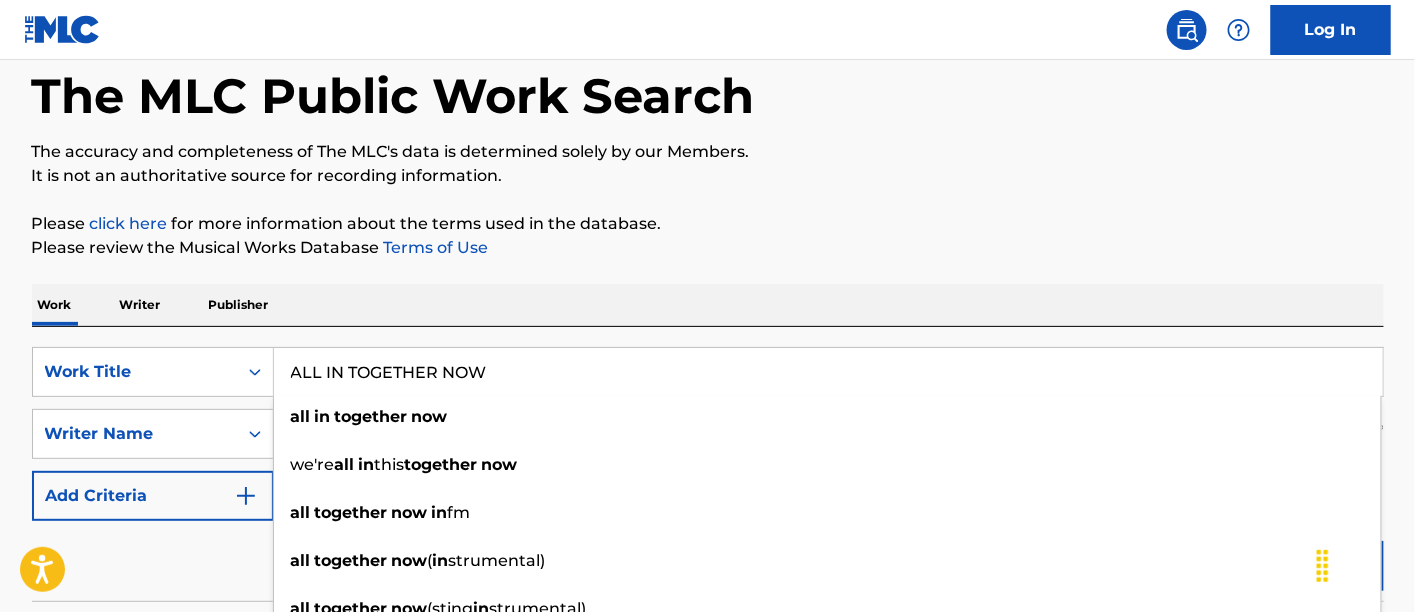 type on "ALL IN TOGETHER NOW" 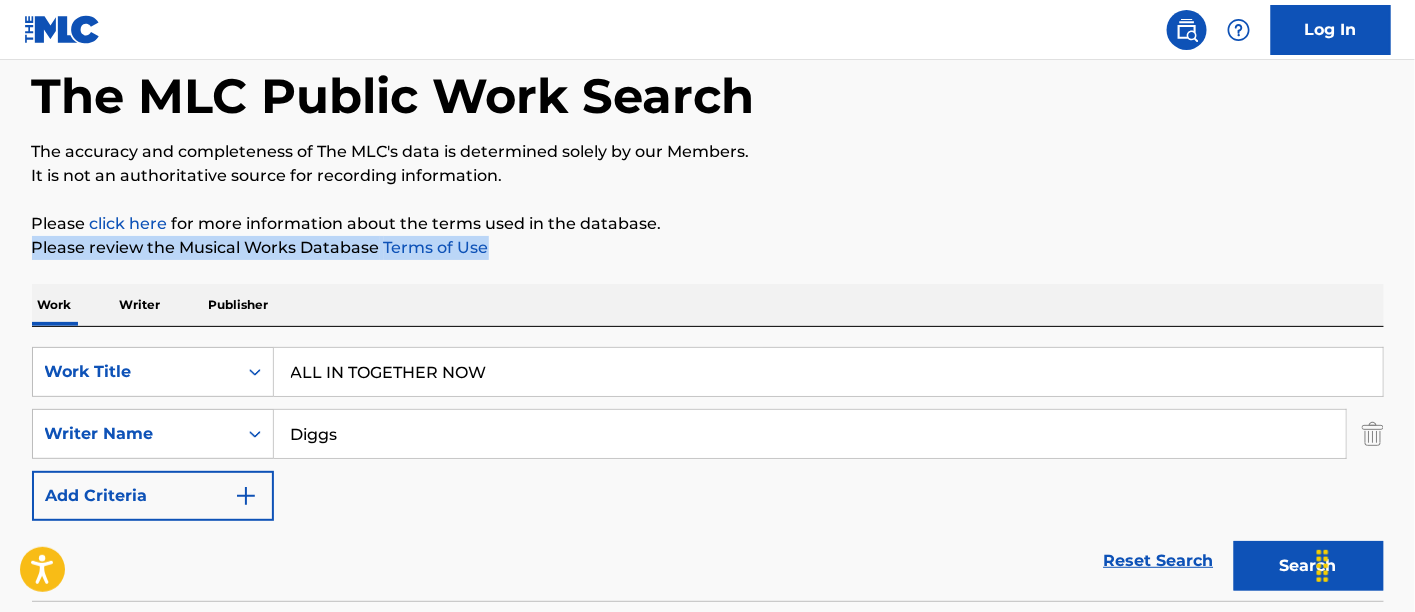 click on "Search" at bounding box center [1309, 566] 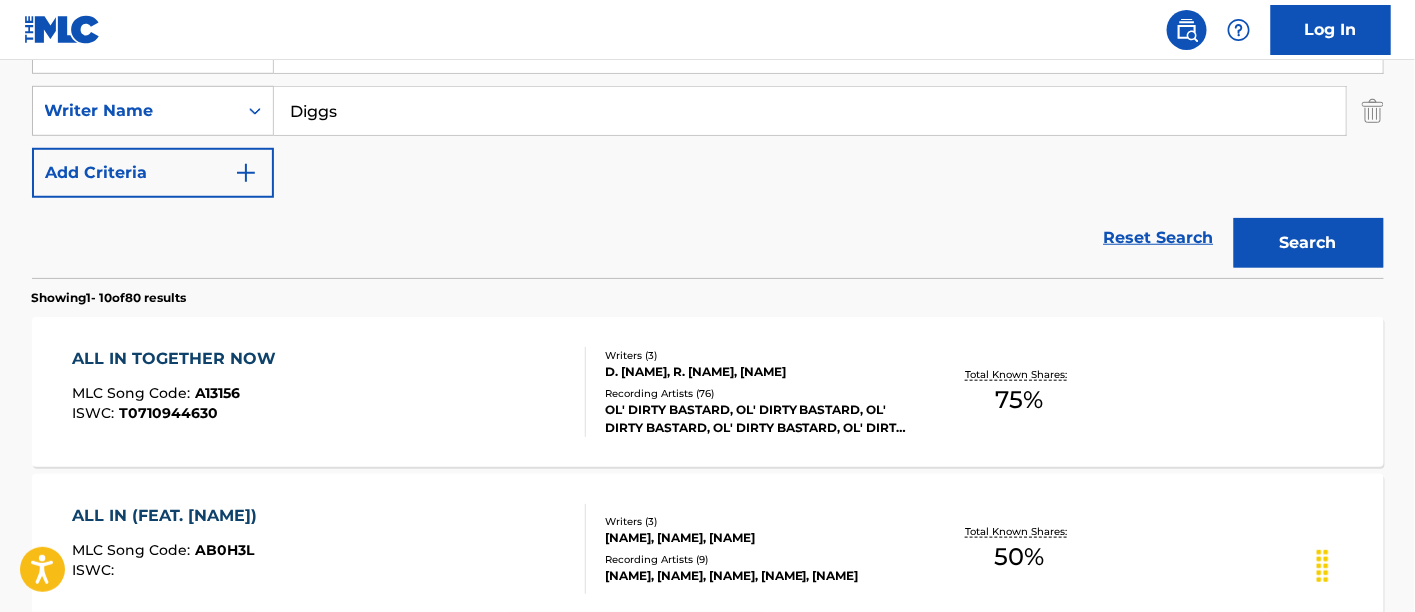 scroll, scrollTop: 431, scrollLeft: 0, axis: vertical 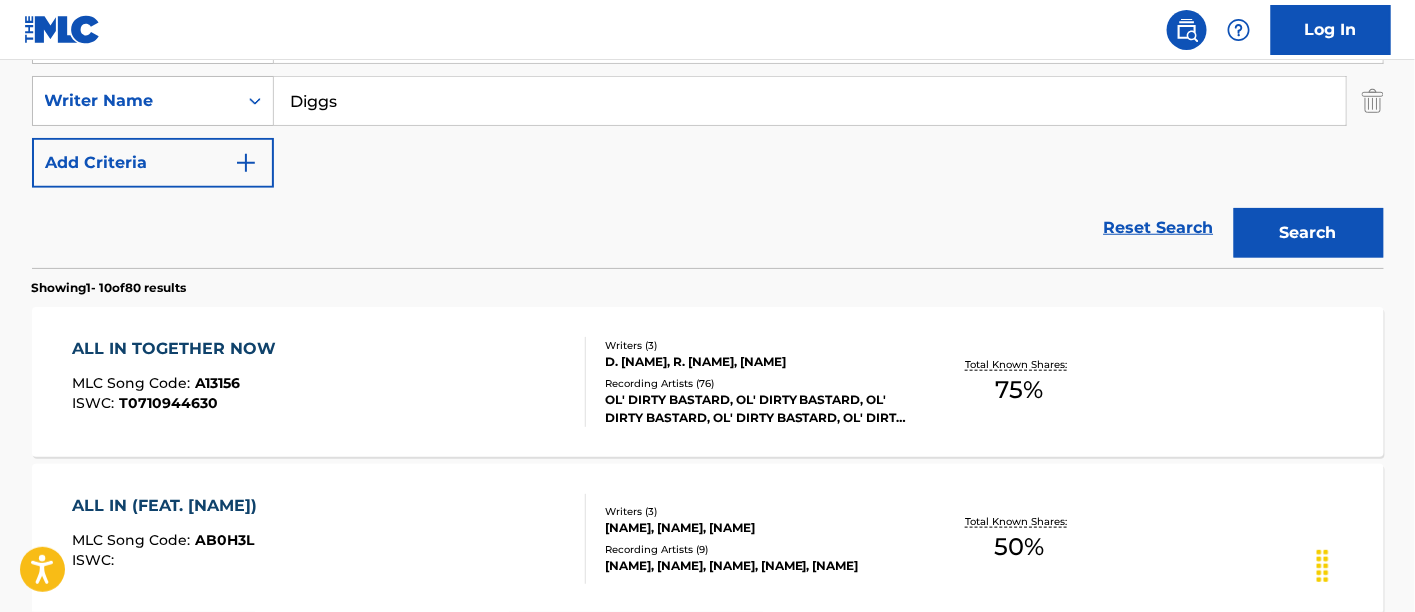 click on "ALL IN TOGETHER NOW MLC Song Code : A13156 ISWC : T0710944630" at bounding box center [329, 382] 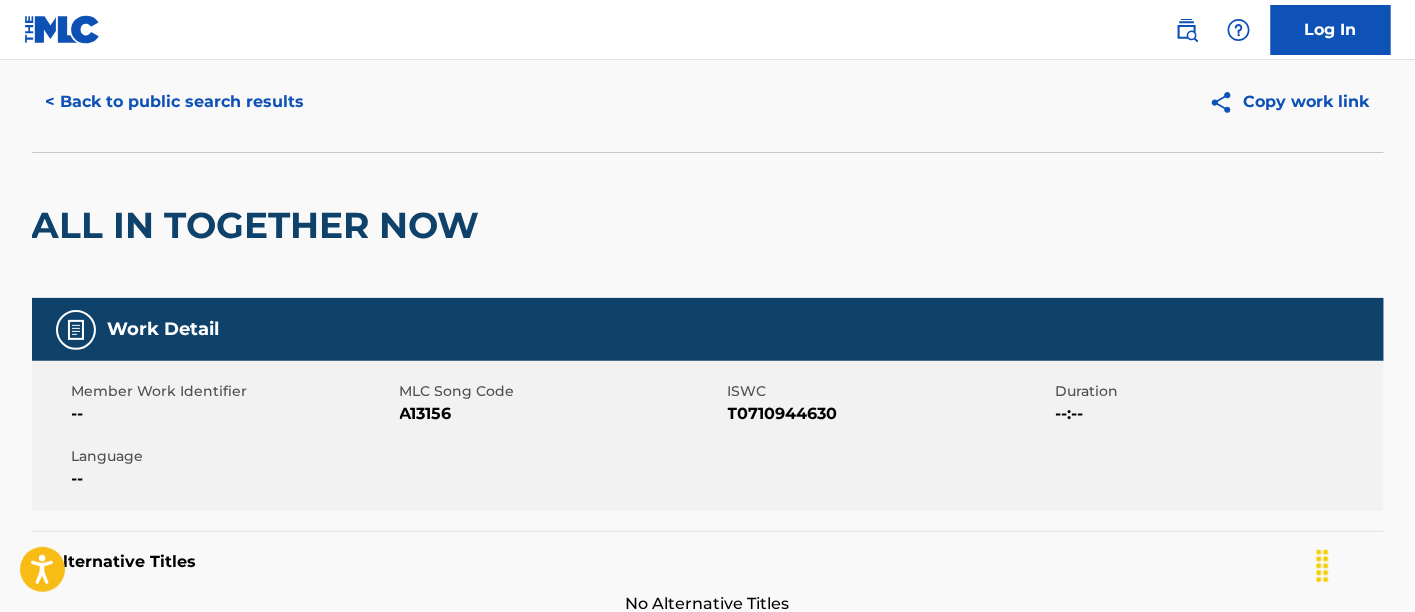 scroll, scrollTop: 0, scrollLeft: 0, axis: both 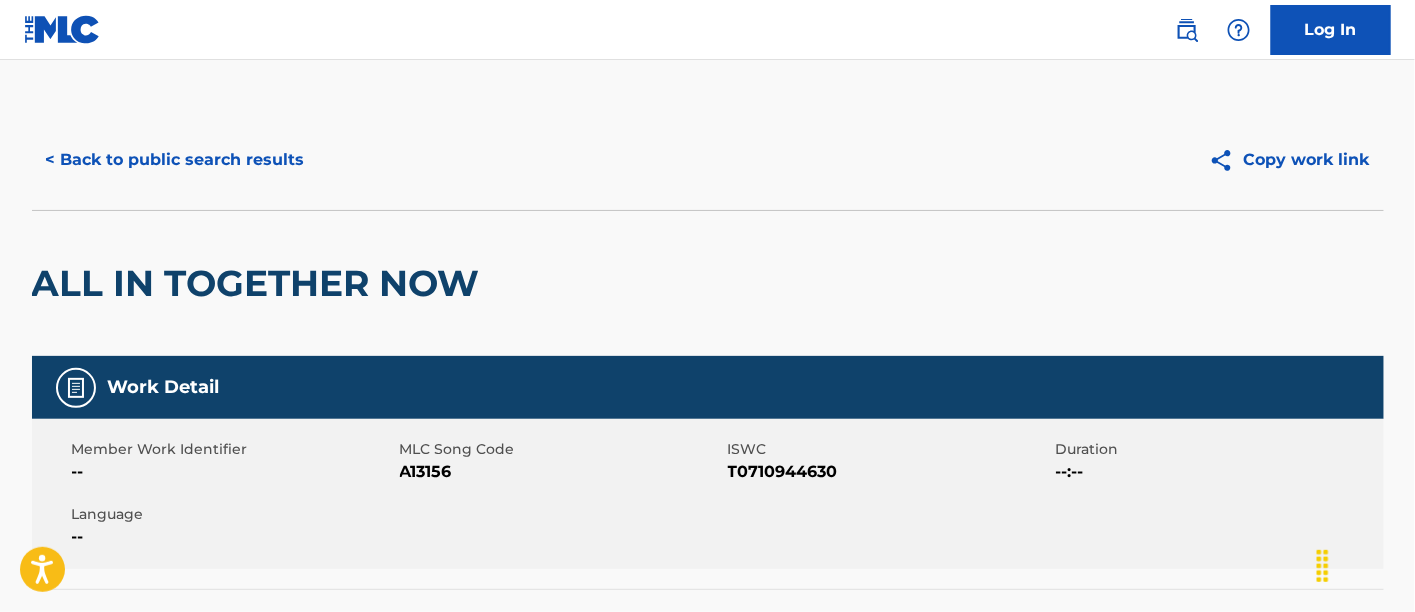 click on "< Back to public search results" at bounding box center (175, 160) 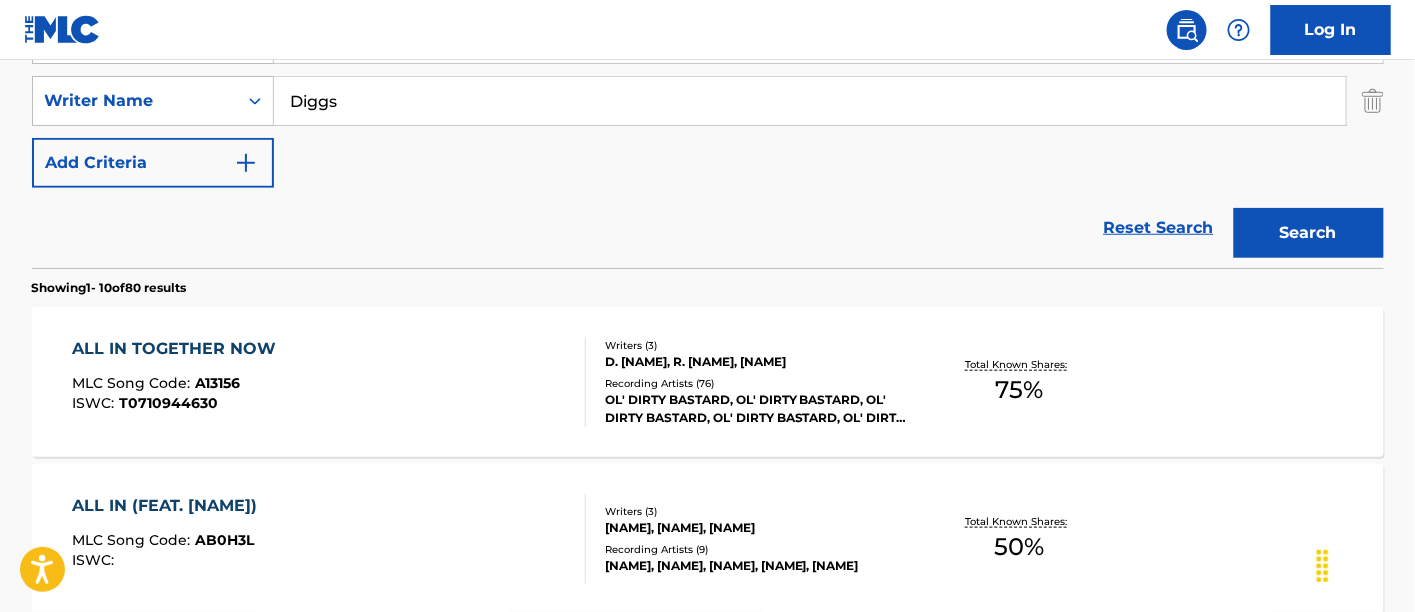 scroll, scrollTop: 98, scrollLeft: 0, axis: vertical 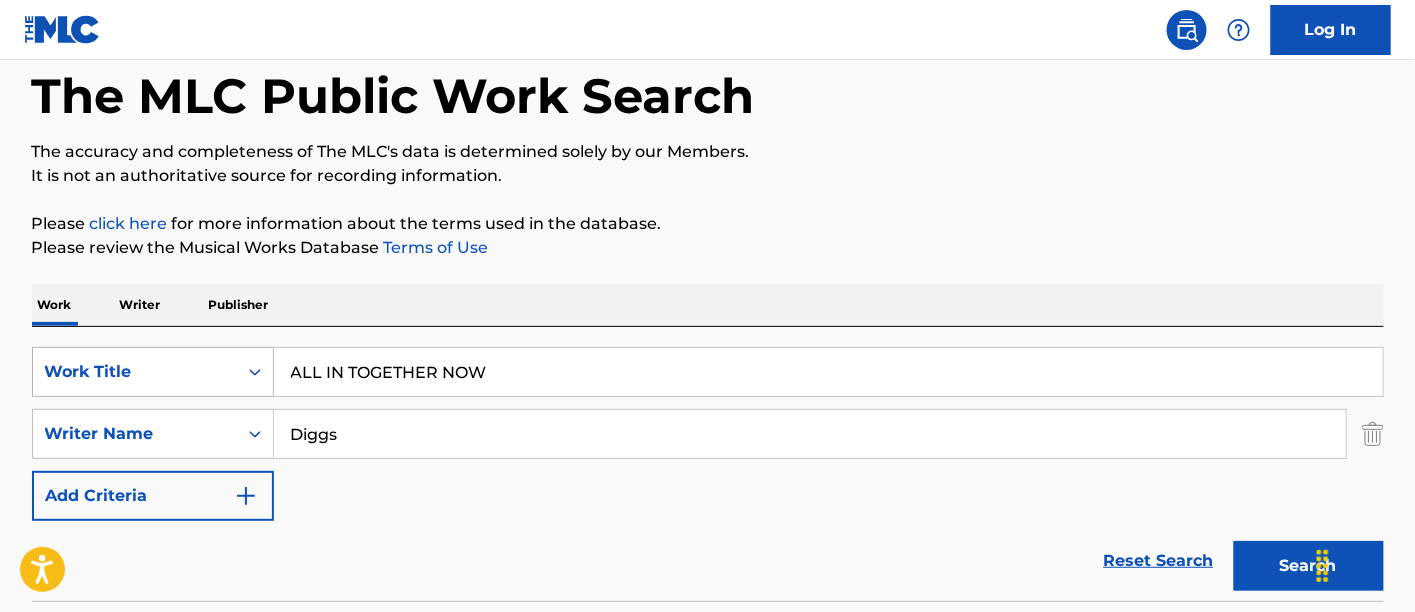 drag, startPoint x: 498, startPoint y: 377, endPoint x: 143, endPoint y: 362, distance: 355.31677 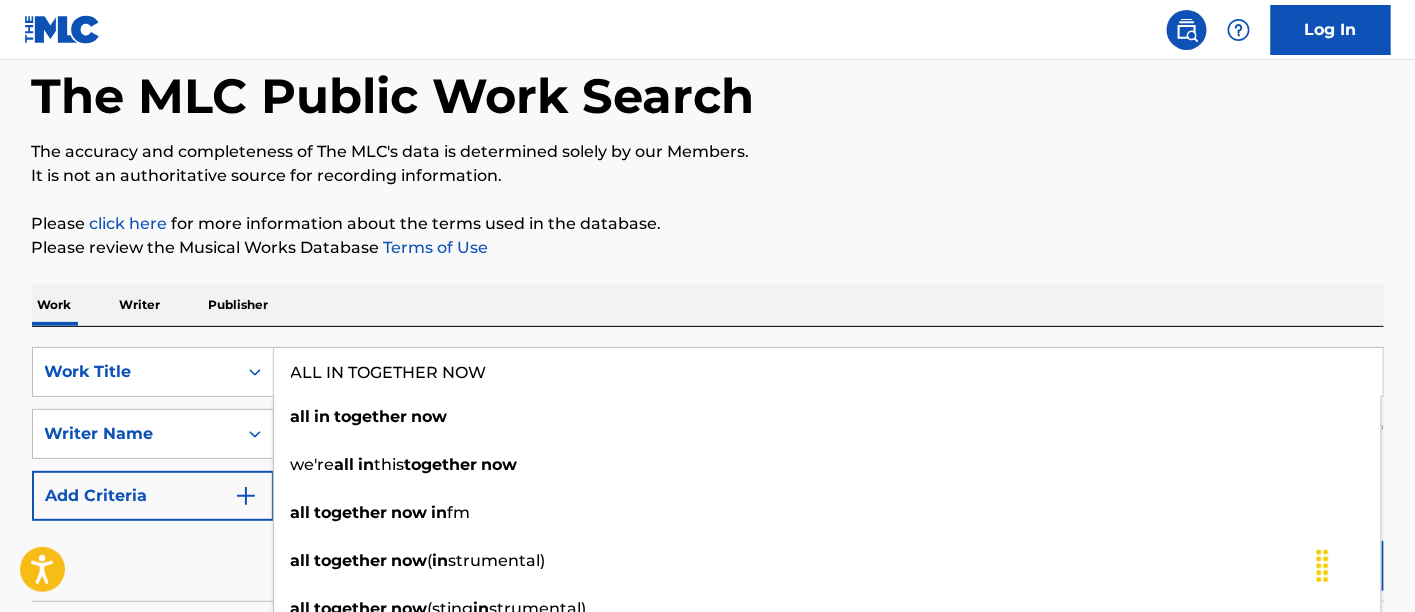 drag, startPoint x: 751, startPoint y: 230, endPoint x: 732, endPoint y: 244, distance: 23.600847 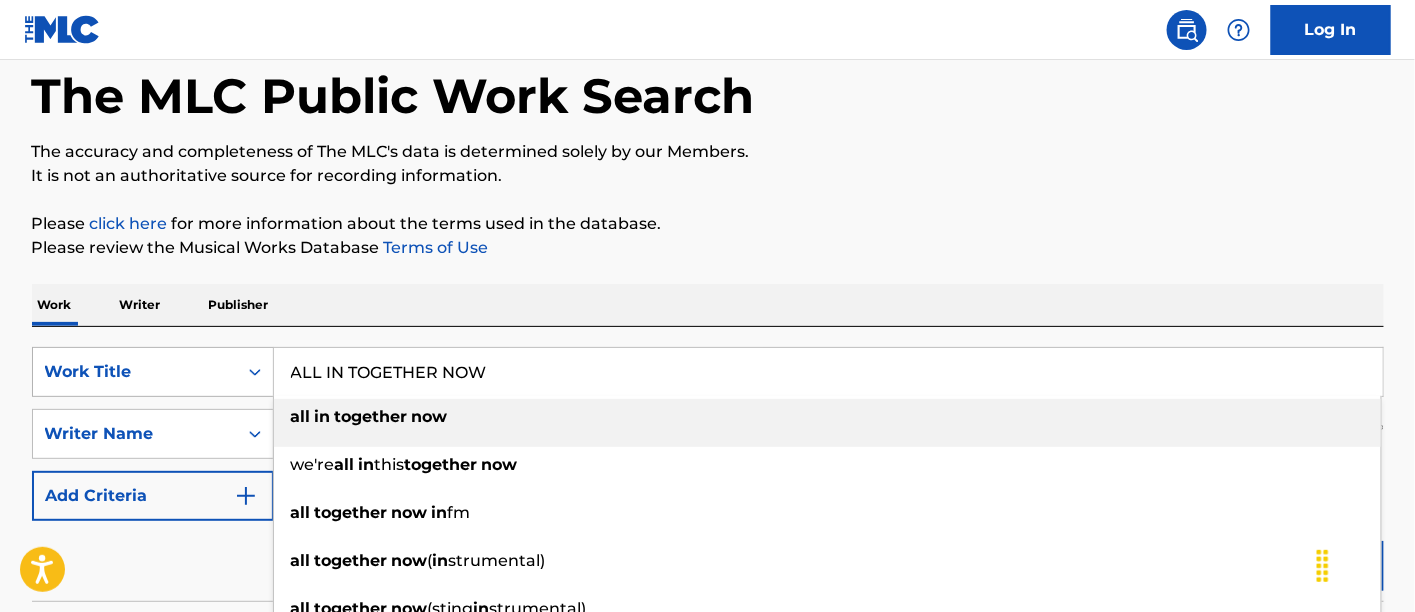 drag, startPoint x: 501, startPoint y: 368, endPoint x: 269, endPoint y: 368, distance: 232 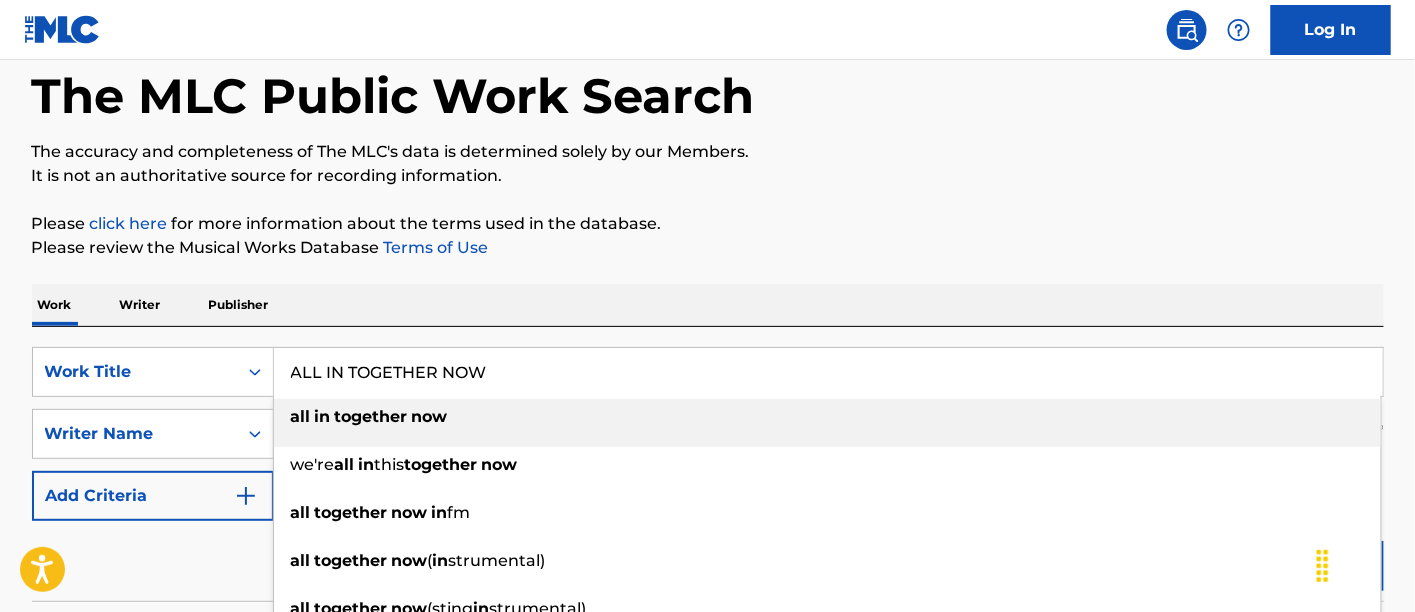 drag, startPoint x: 990, startPoint y: 241, endPoint x: 1007, endPoint y: 267, distance: 31.06445 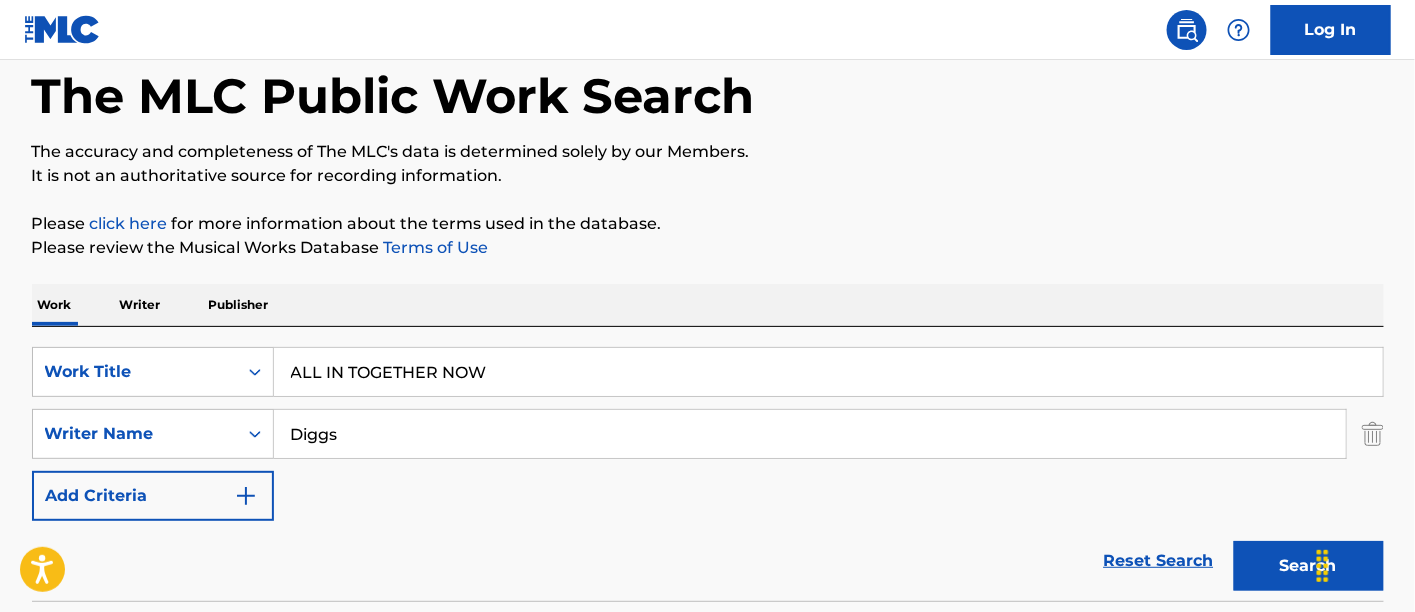 click on "Search" at bounding box center [1309, 566] 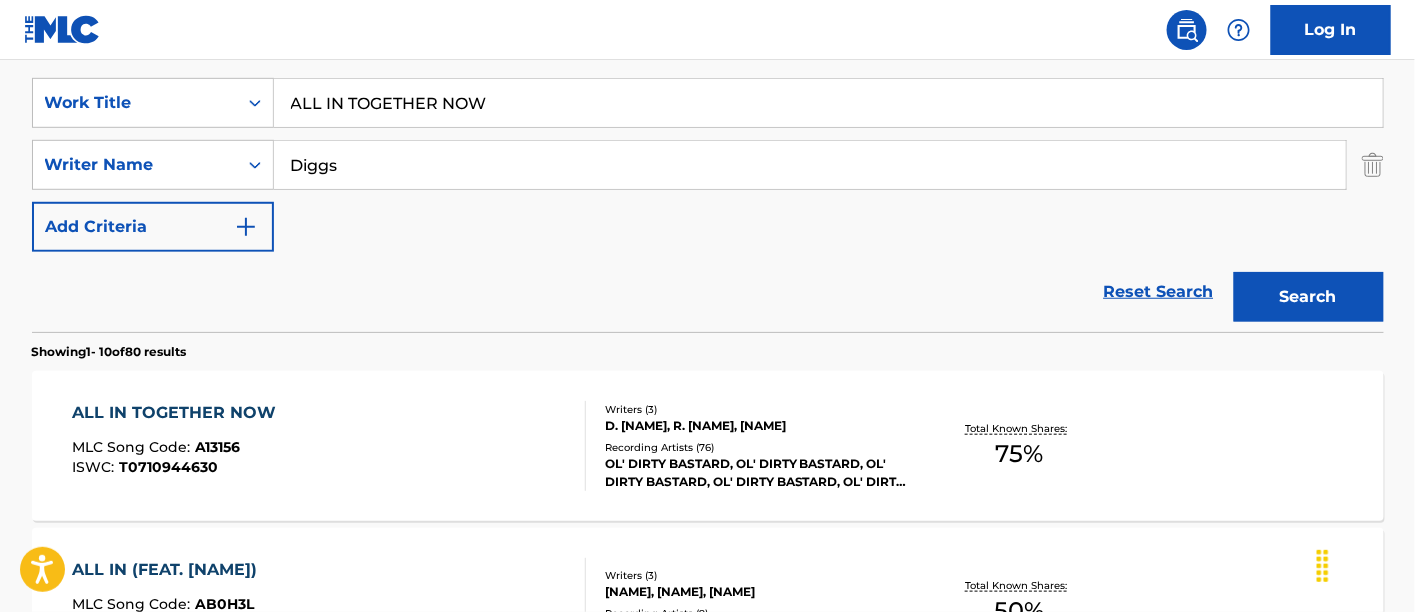 scroll, scrollTop: 431, scrollLeft: 0, axis: vertical 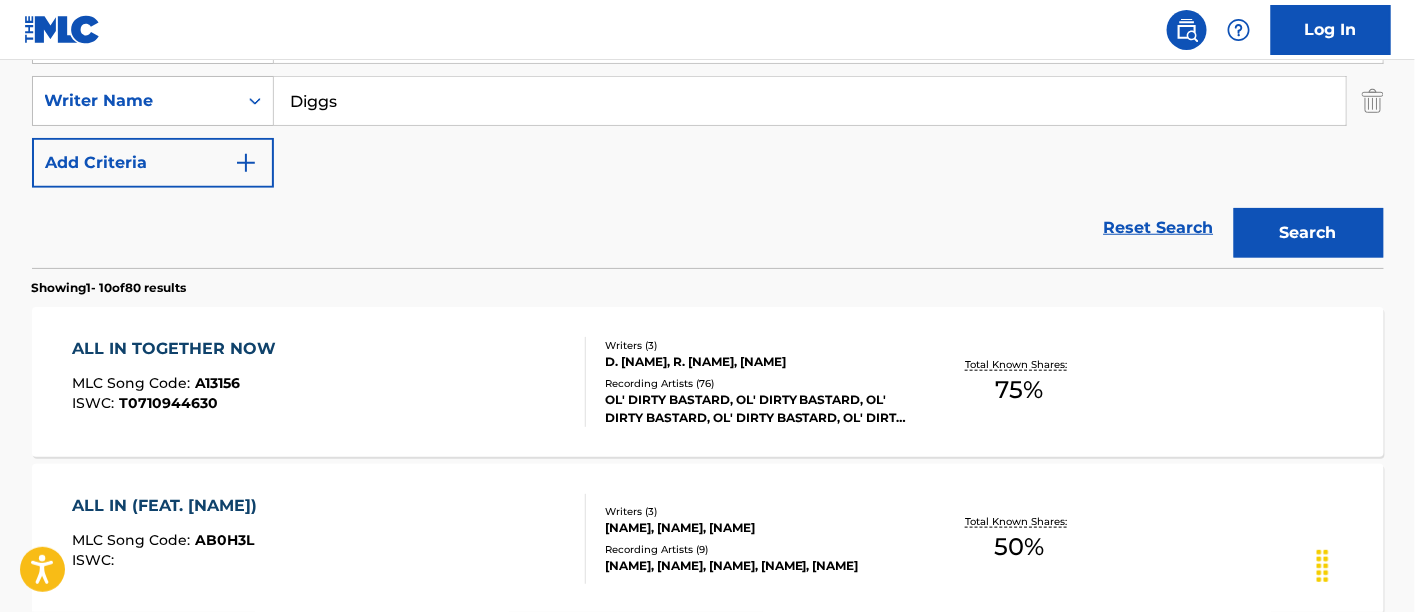 click on "ALL IN TOGETHER NOW MLC Song Code : A13156 ISWC : T0710944630" at bounding box center [329, 382] 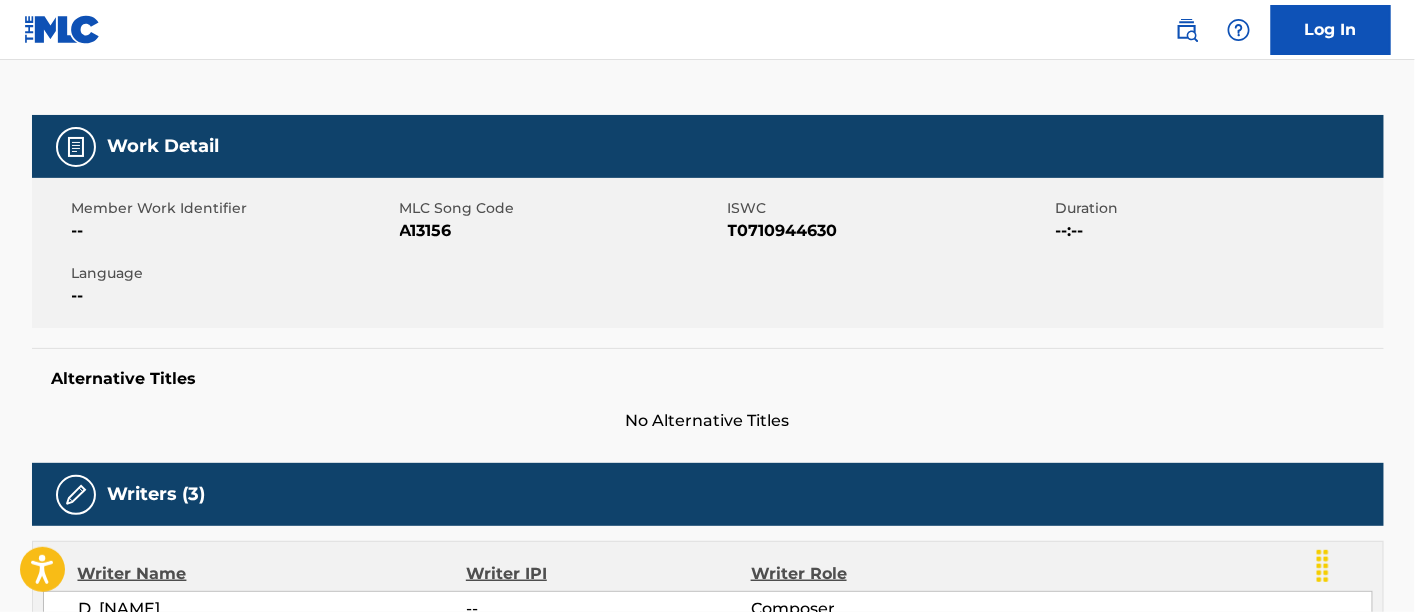 scroll, scrollTop: 222, scrollLeft: 0, axis: vertical 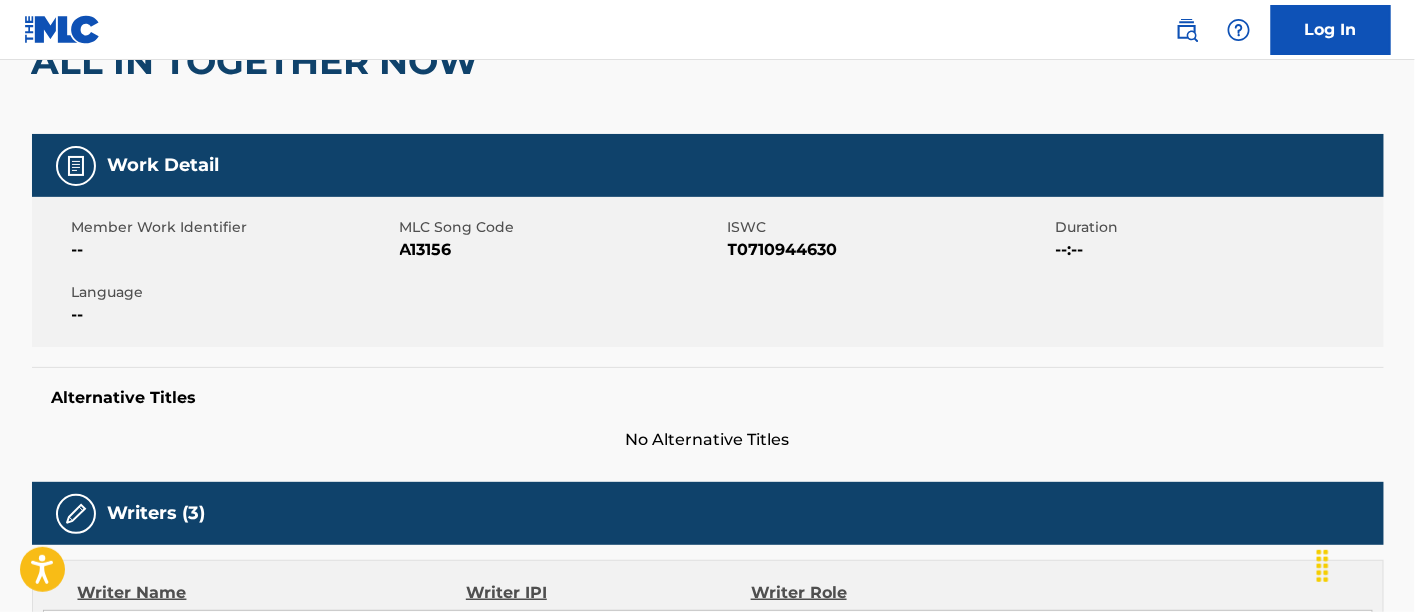 click on "A13156" at bounding box center (561, 250) 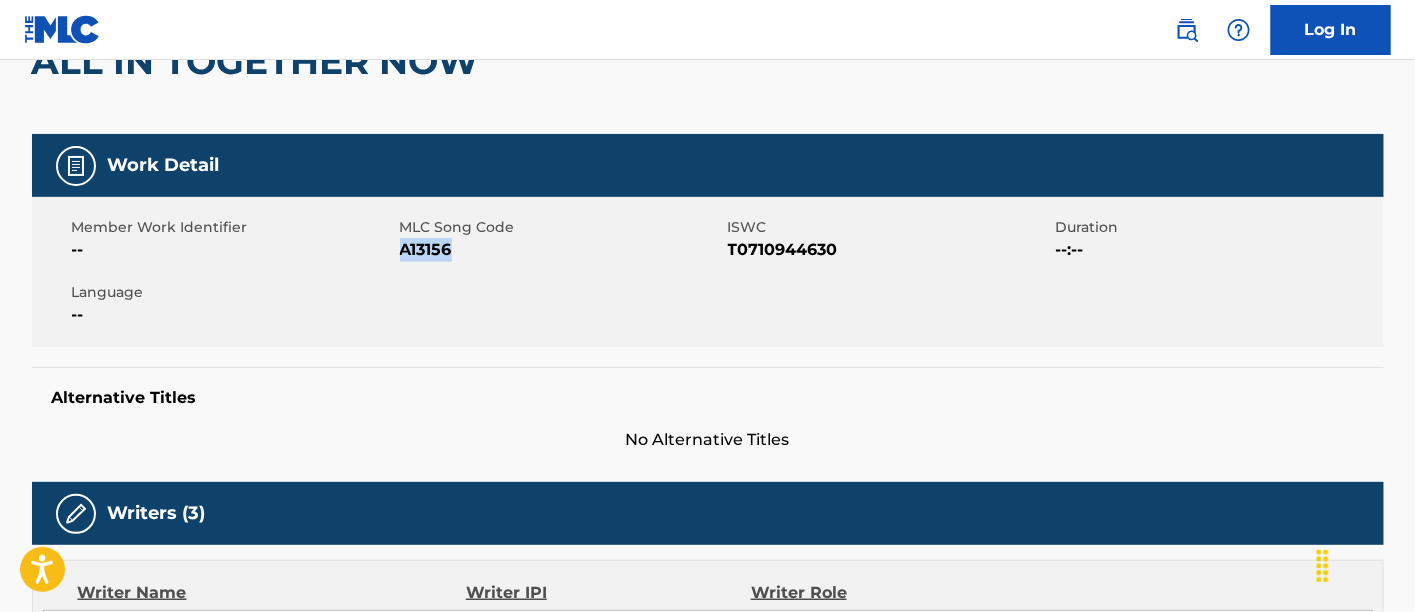 click on "A13156" at bounding box center [561, 250] 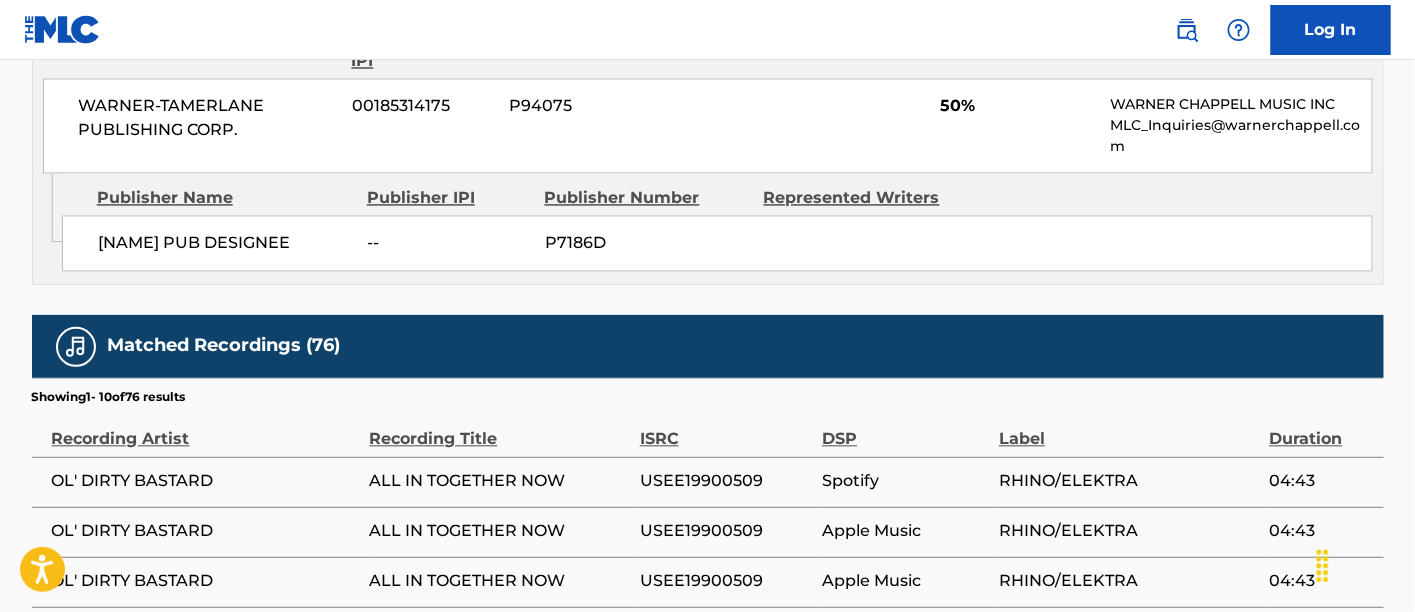 scroll, scrollTop: 1555, scrollLeft: 0, axis: vertical 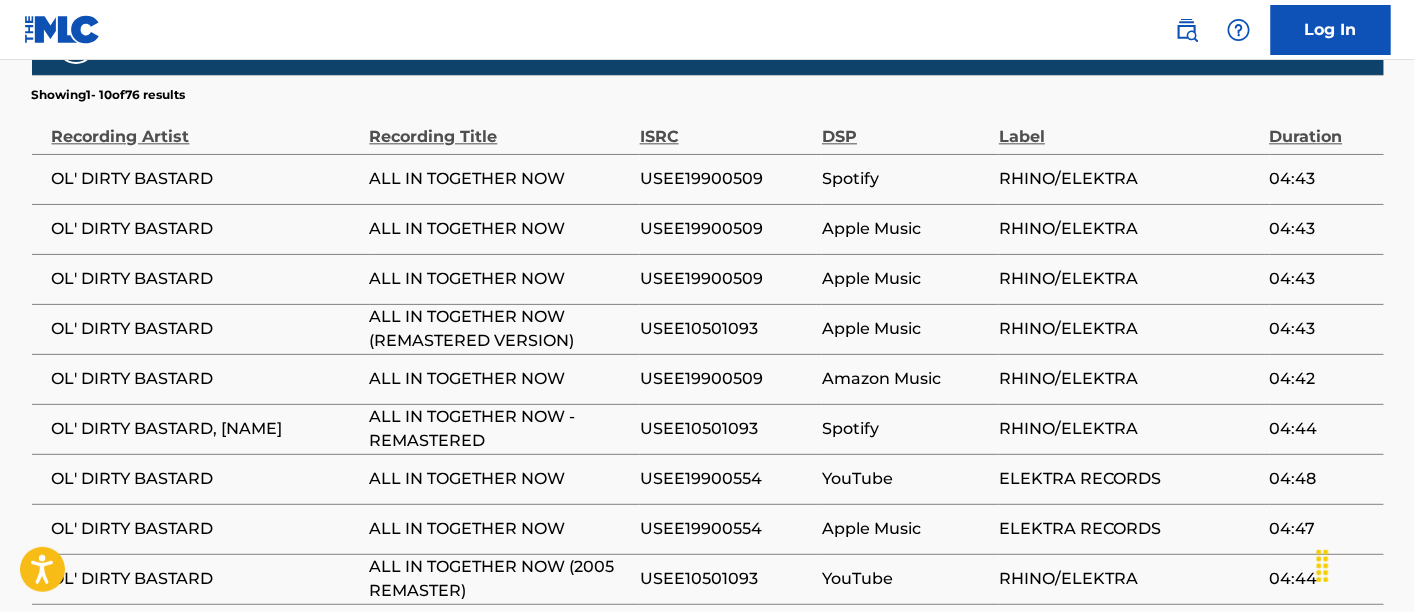 click on "USEE19900509" at bounding box center (726, 179) 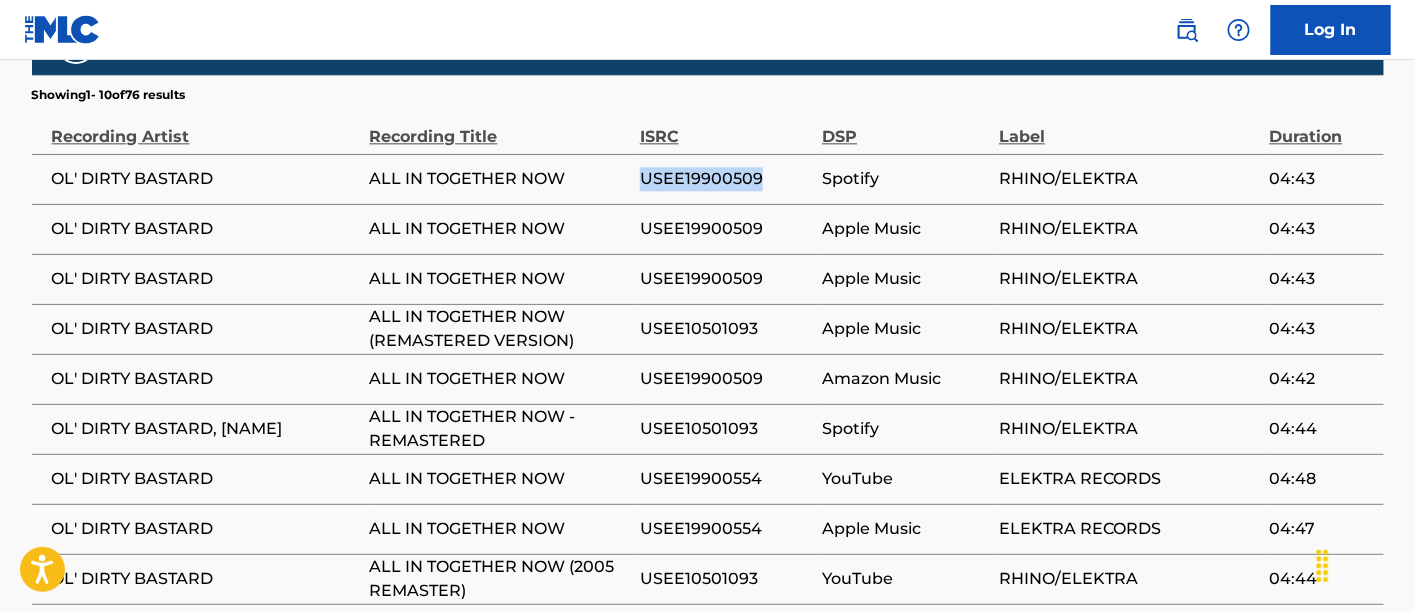click on "USEE19900509" at bounding box center (726, 179) 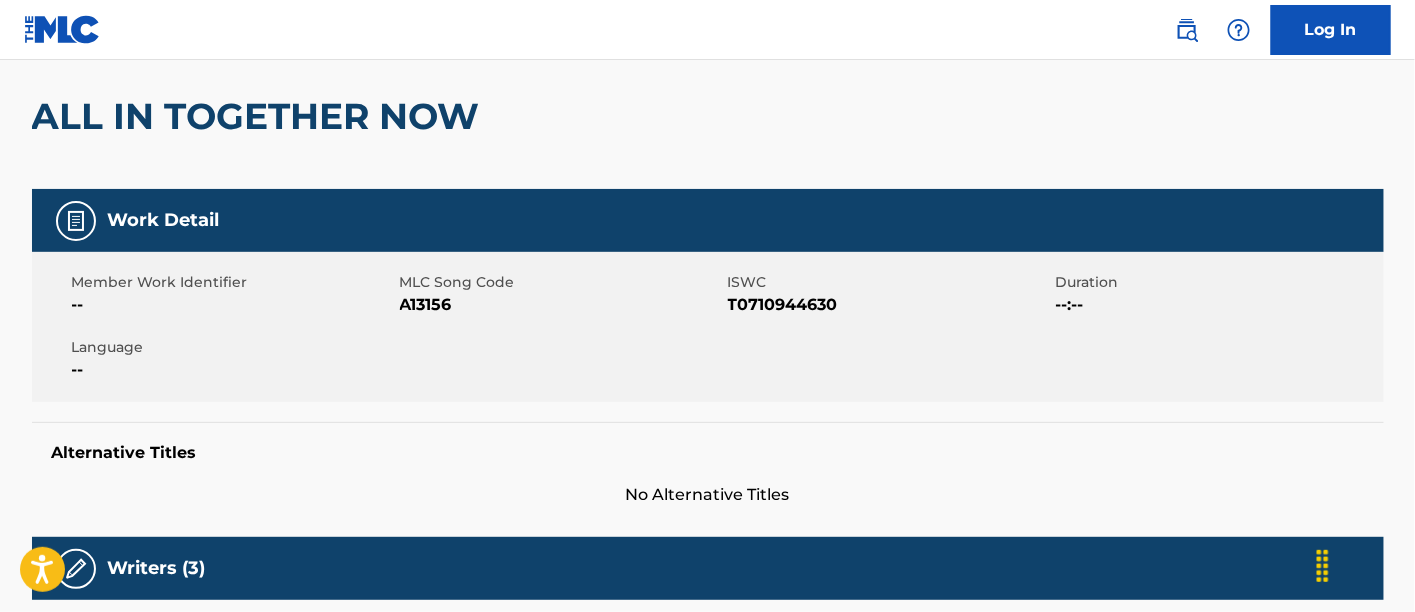 scroll, scrollTop: 222, scrollLeft: 0, axis: vertical 